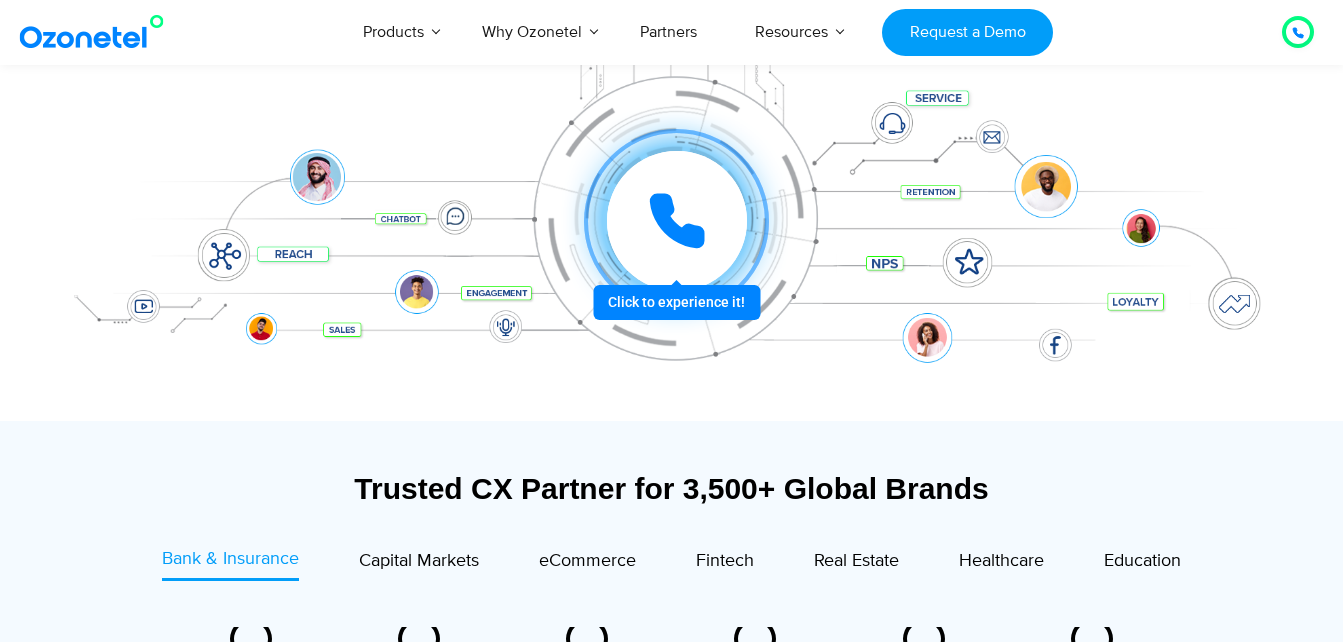scroll, scrollTop: 0, scrollLeft: 0, axis: both 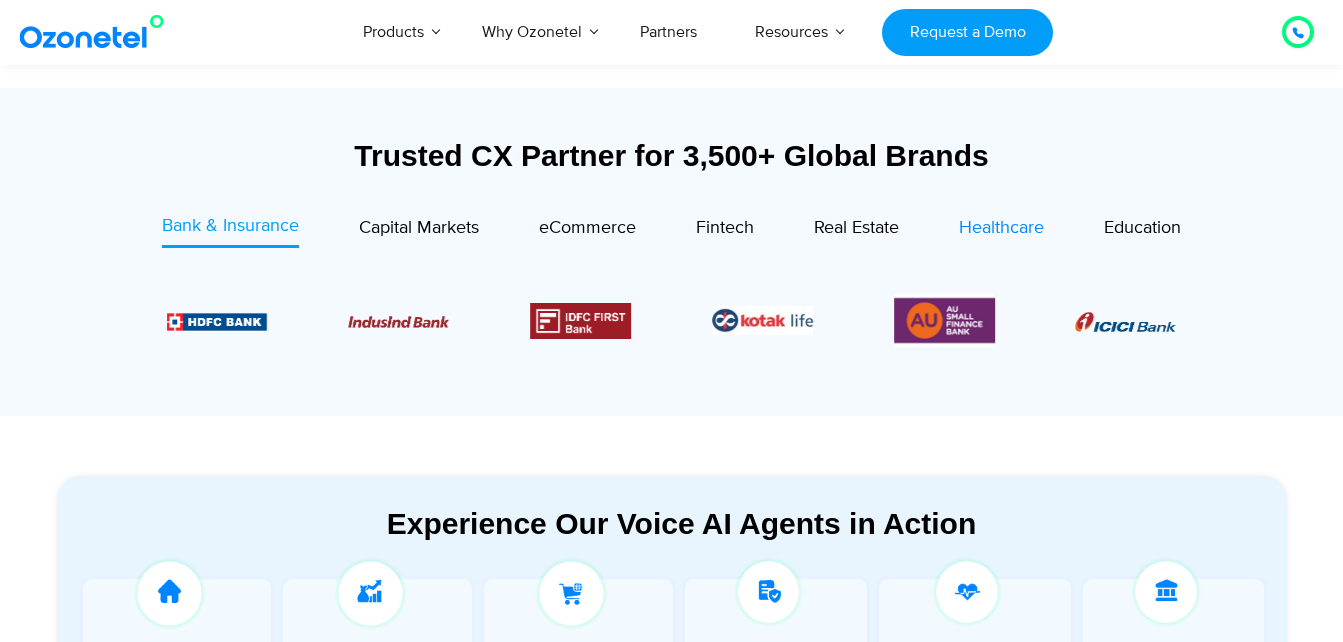 click on "Healthcare" at bounding box center [1001, 228] 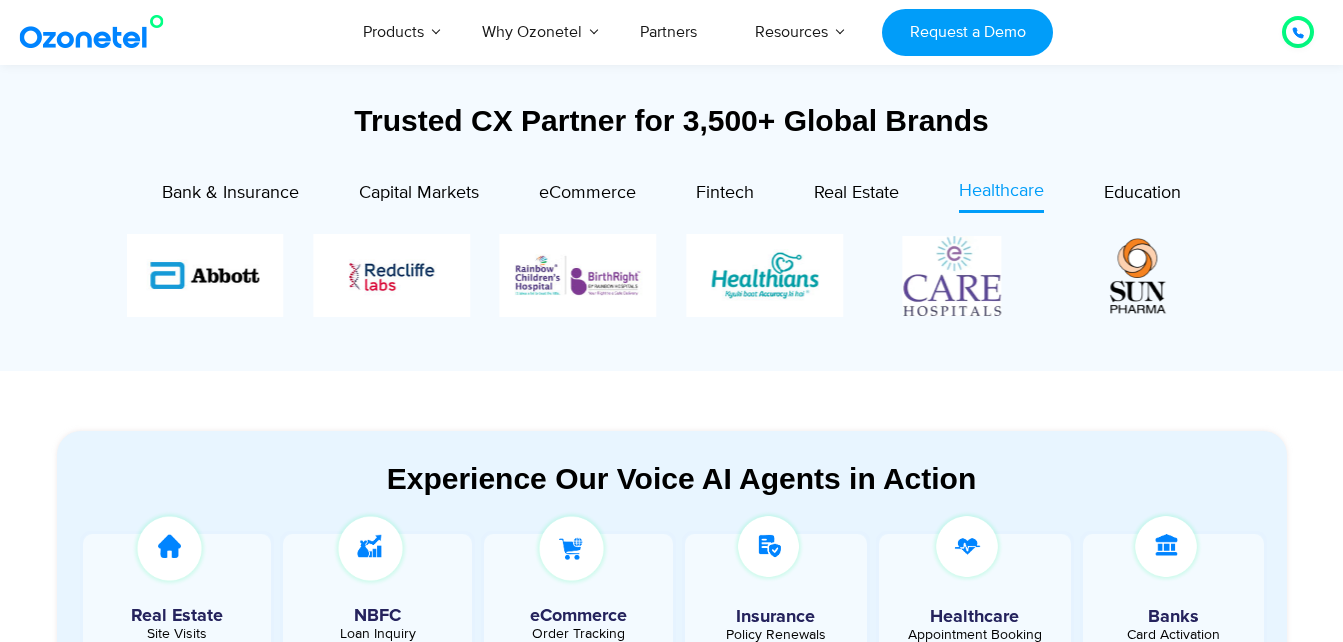 scroll, scrollTop: 700, scrollLeft: 0, axis: vertical 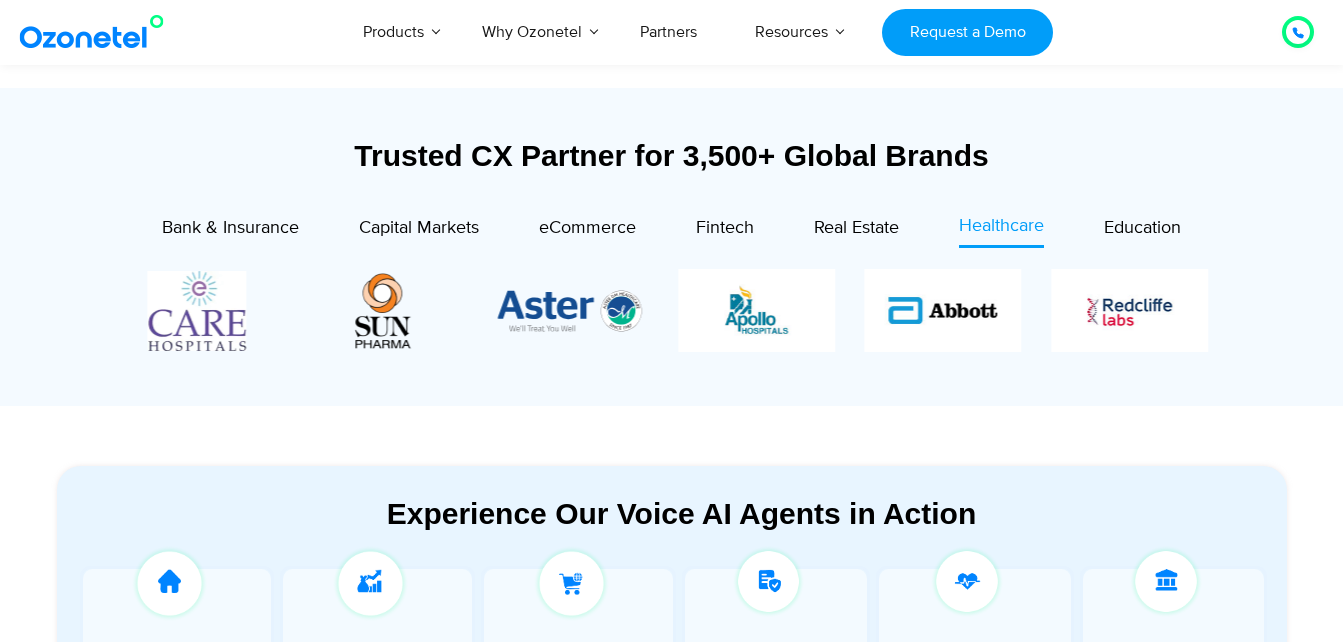 click at bounding box center (383, 310) 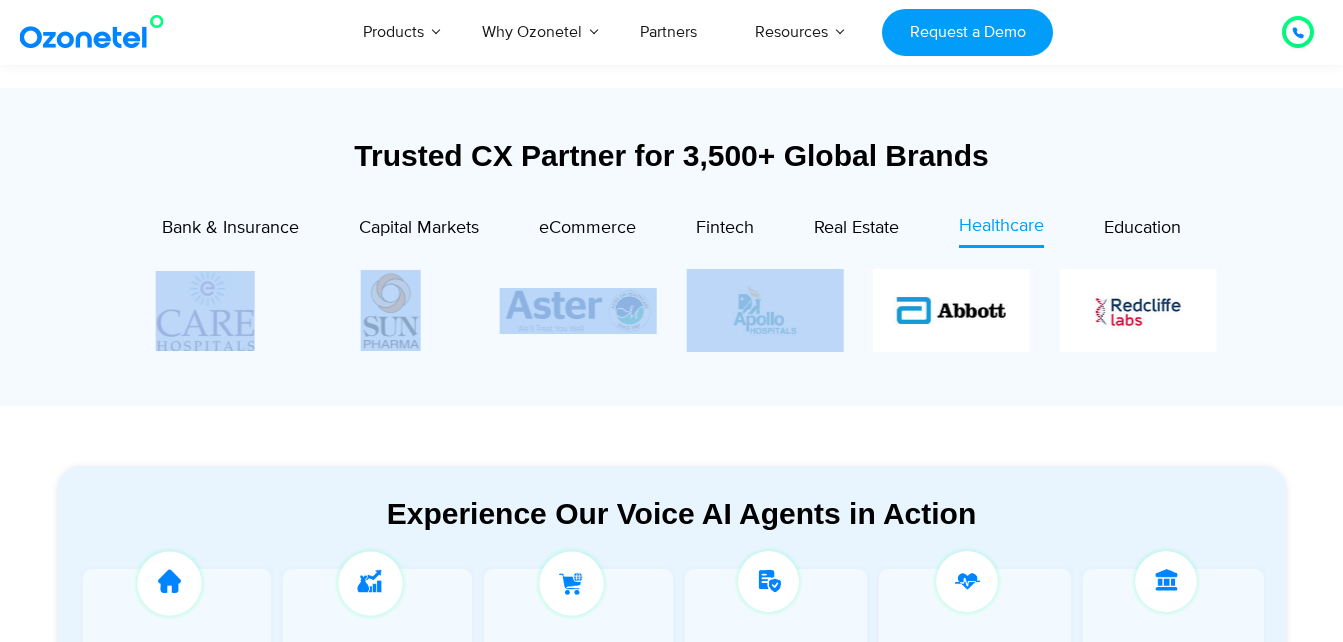 drag, startPoint x: 670, startPoint y: 321, endPoint x: 814, endPoint y: 321, distance: 144 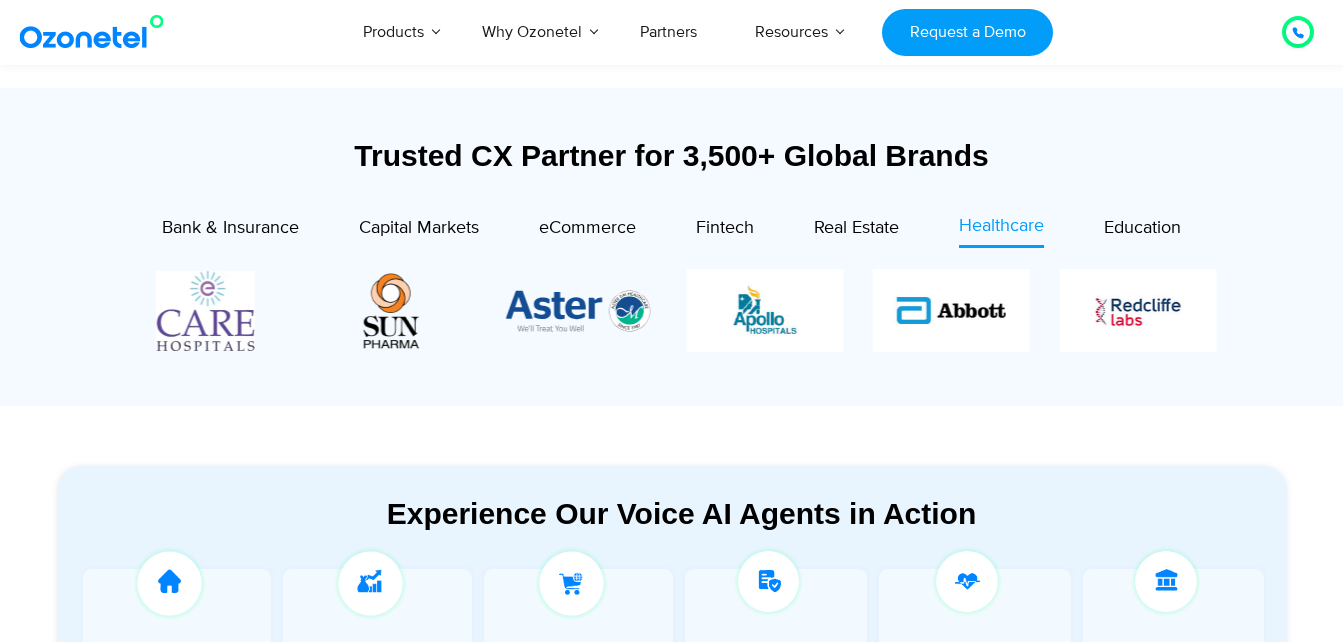 click at bounding box center [672, 310] 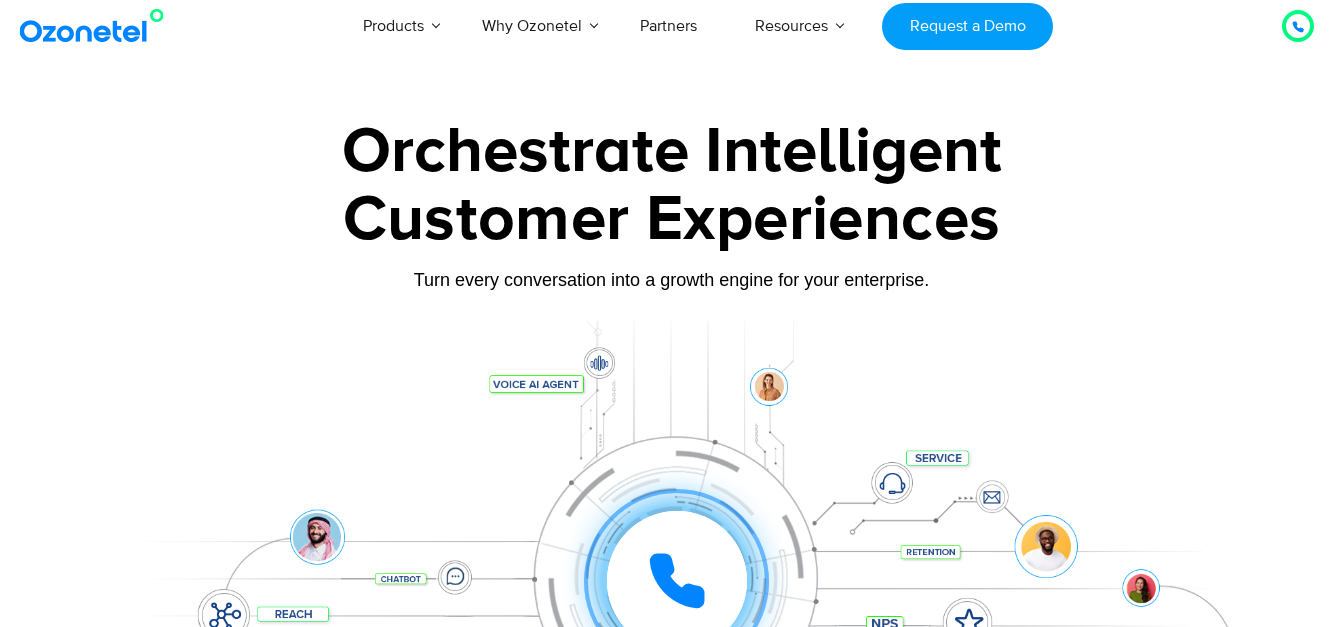 scroll, scrollTop: 0, scrollLeft: 0, axis: both 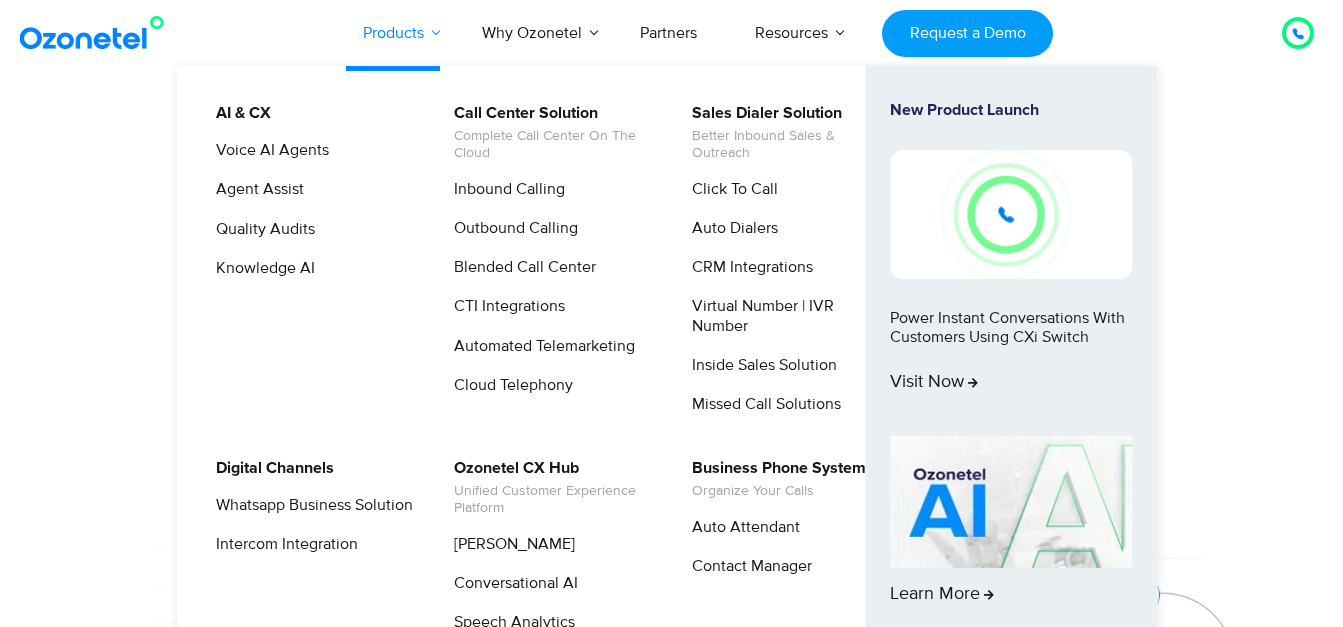 click on "Products" at bounding box center (393, 33) 